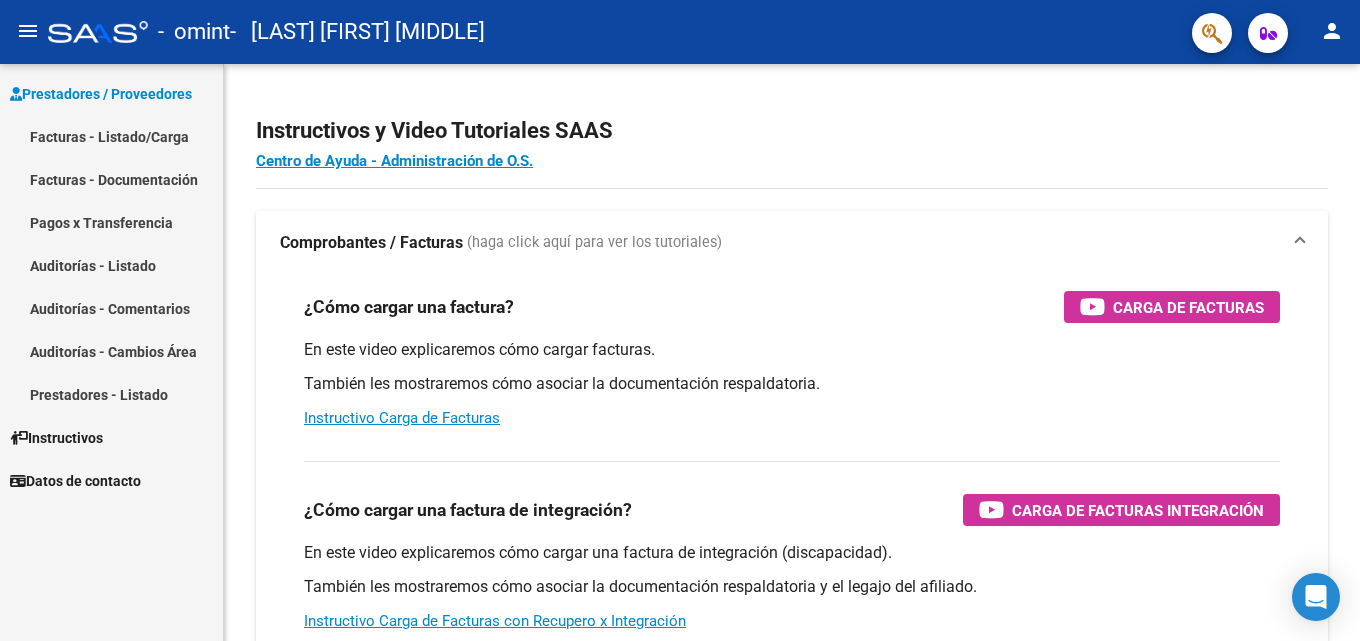 scroll, scrollTop: 0, scrollLeft: 0, axis: both 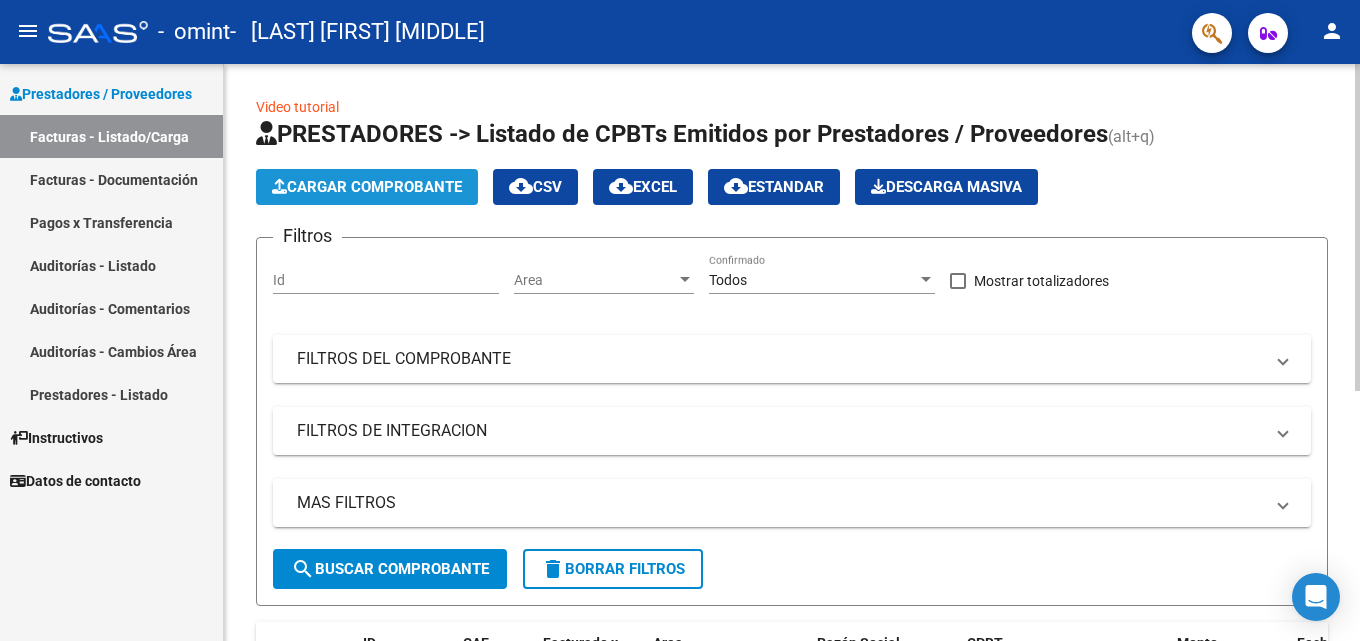 click on "Cargar Comprobante" 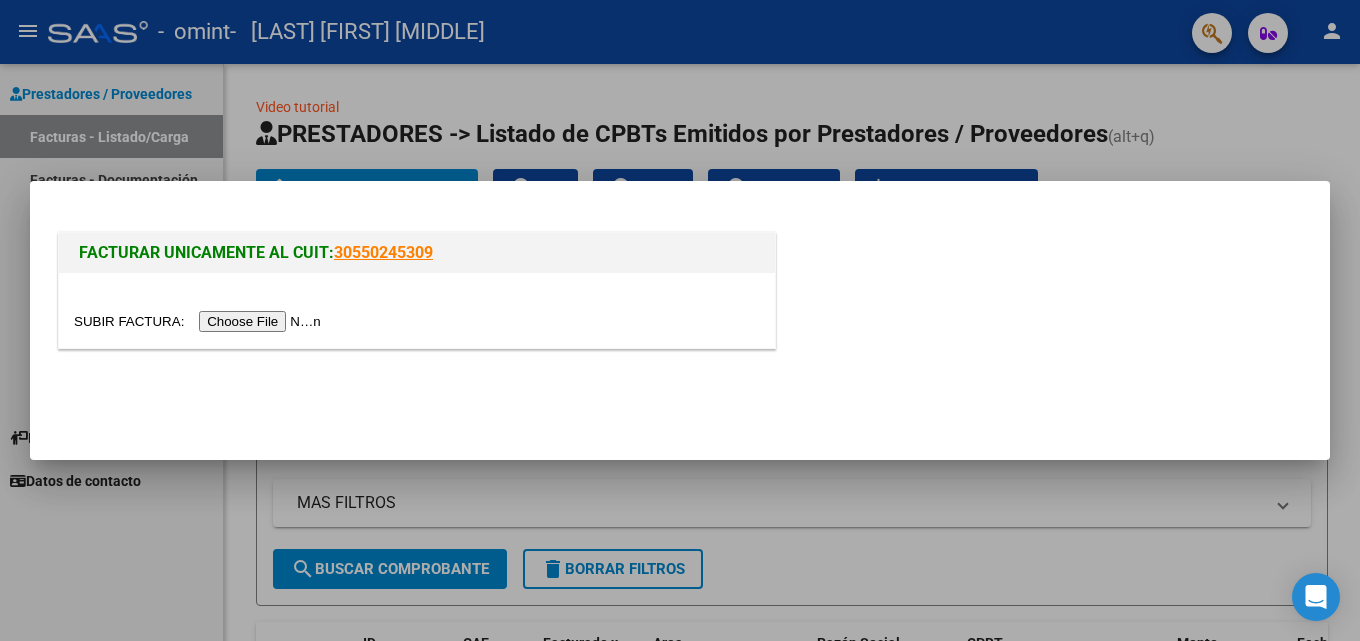 click at bounding box center [200, 321] 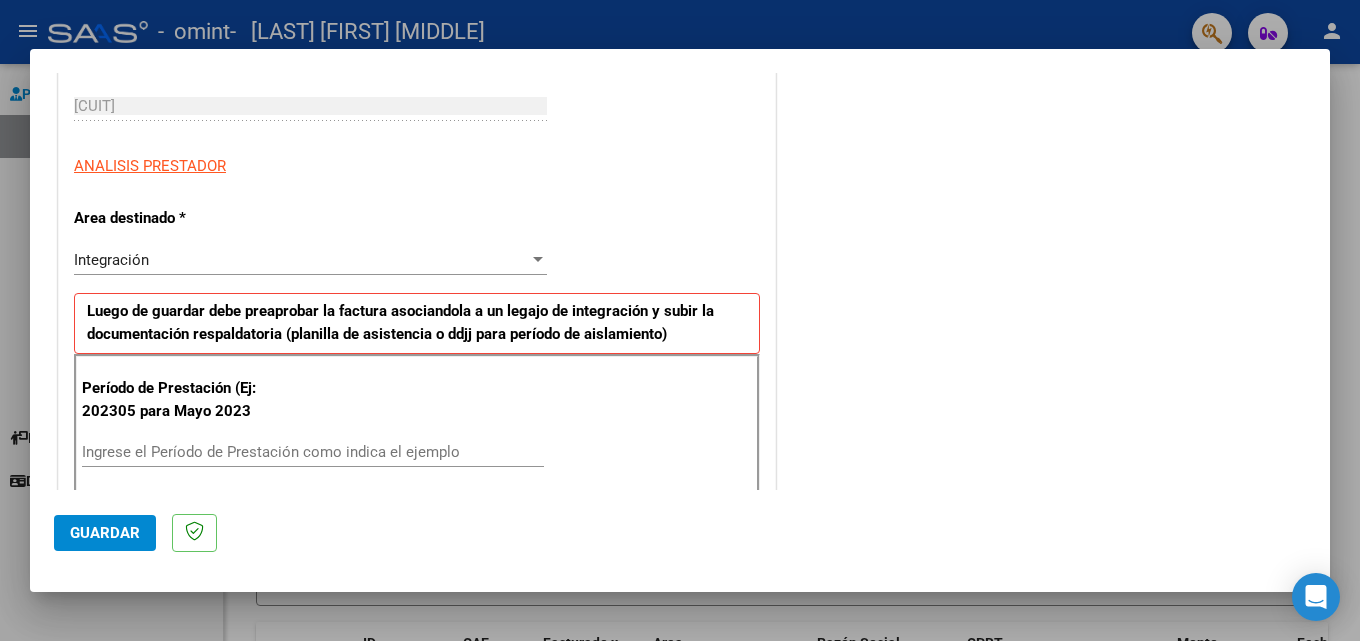 scroll, scrollTop: 400, scrollLeft: 0, axis: vertical 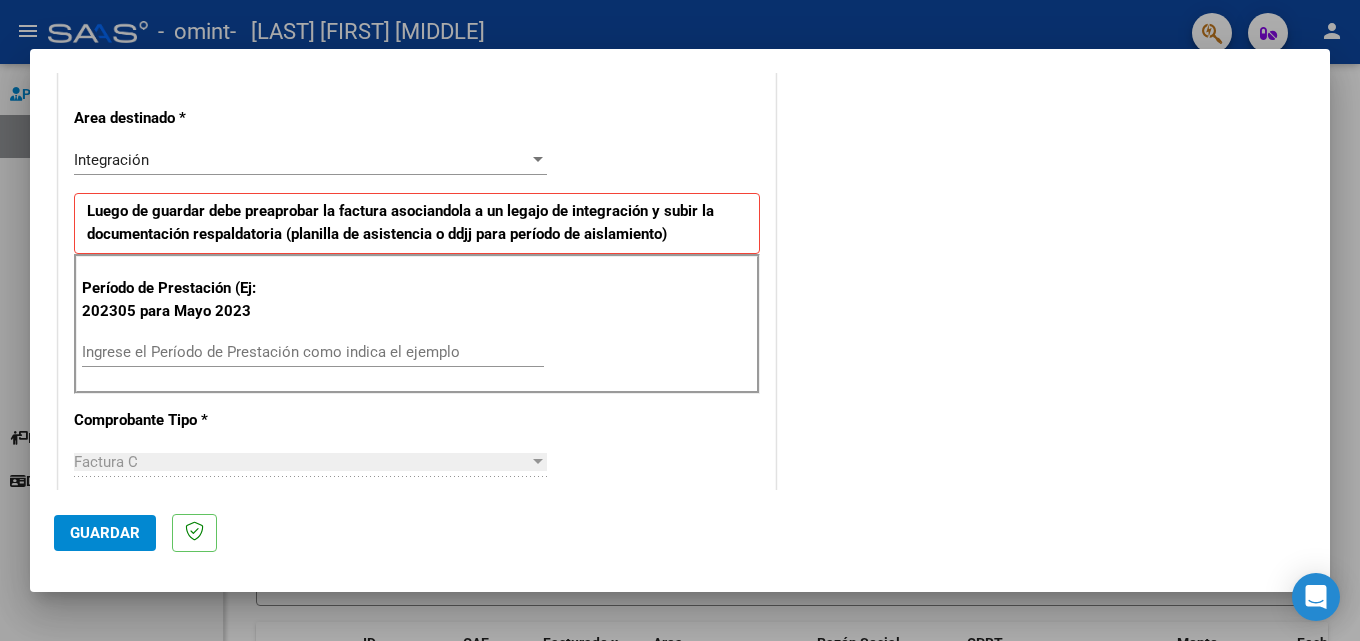 click on "Ingrese el Período de Prestación como indica el ejemplo" at bounding box center [313, 352] 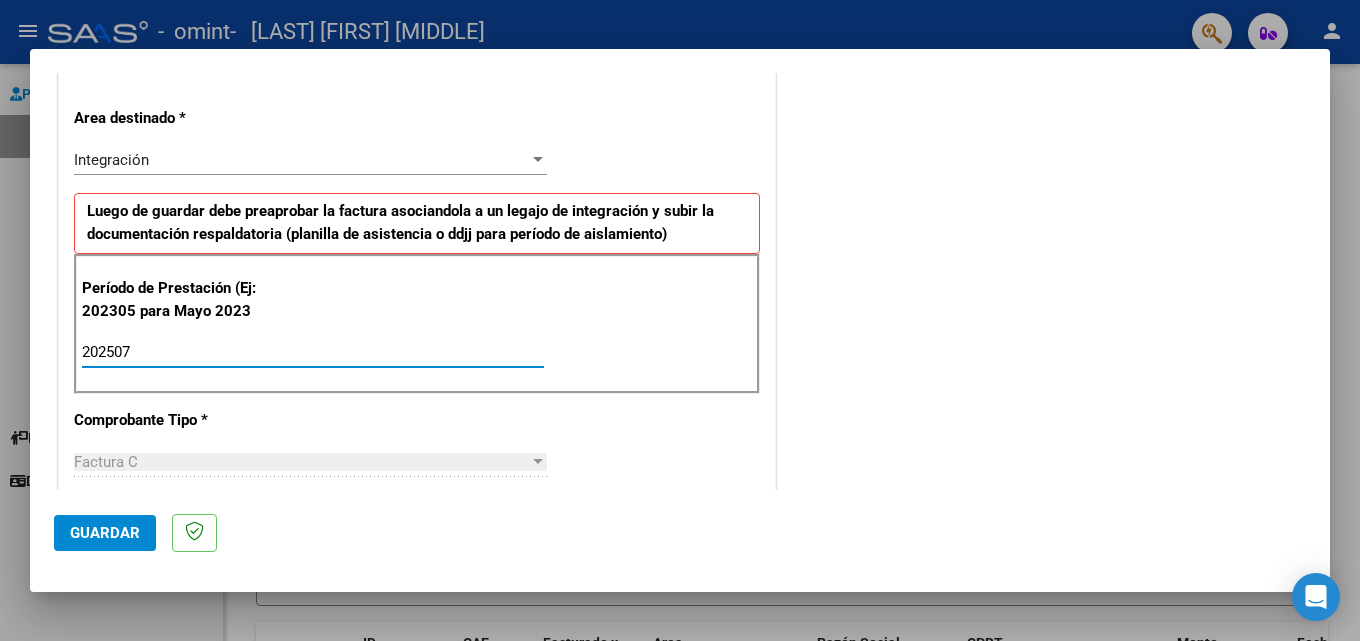 type on "202507" 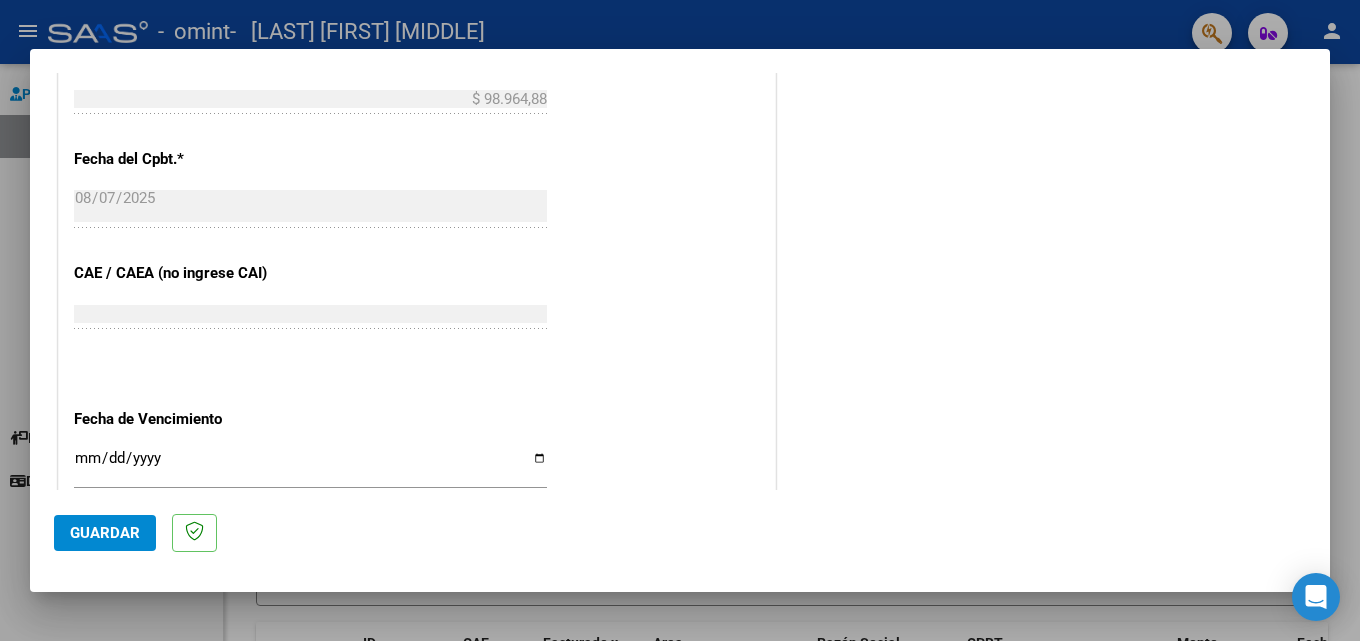 scroll, scrollTop: 1100, scrollLeft: 0, axis: vertical 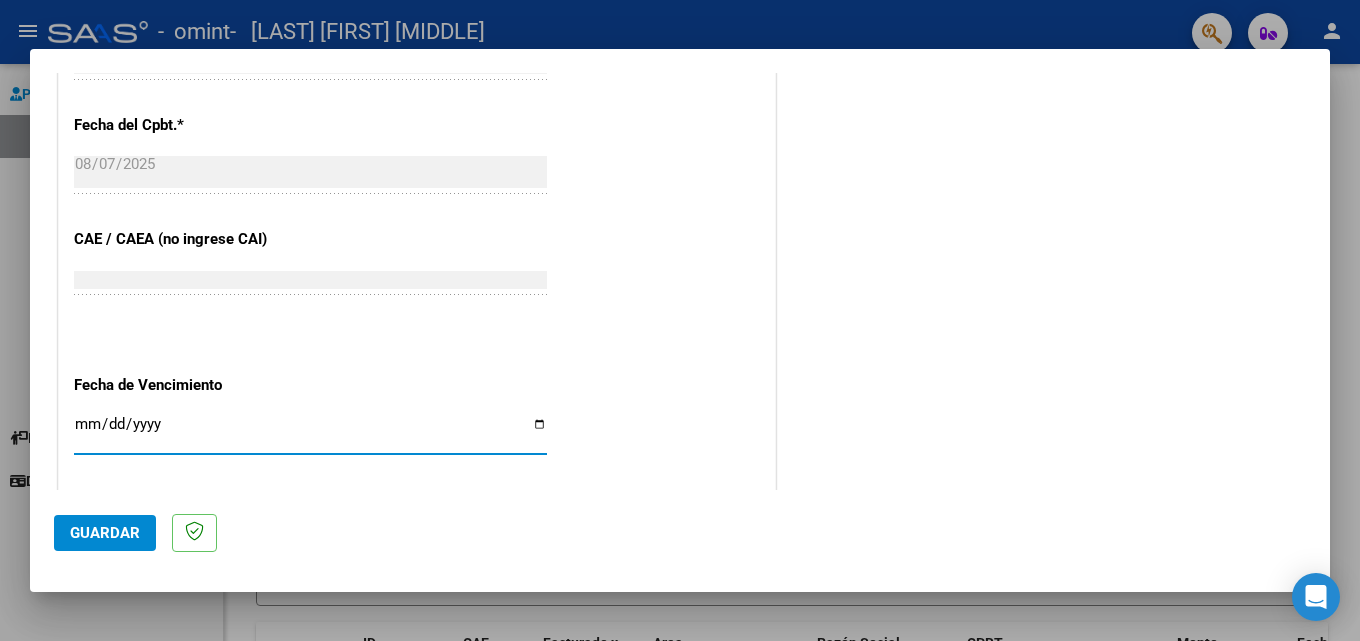 click on "Ingresar la fecha" at bounding box center [310, 432] 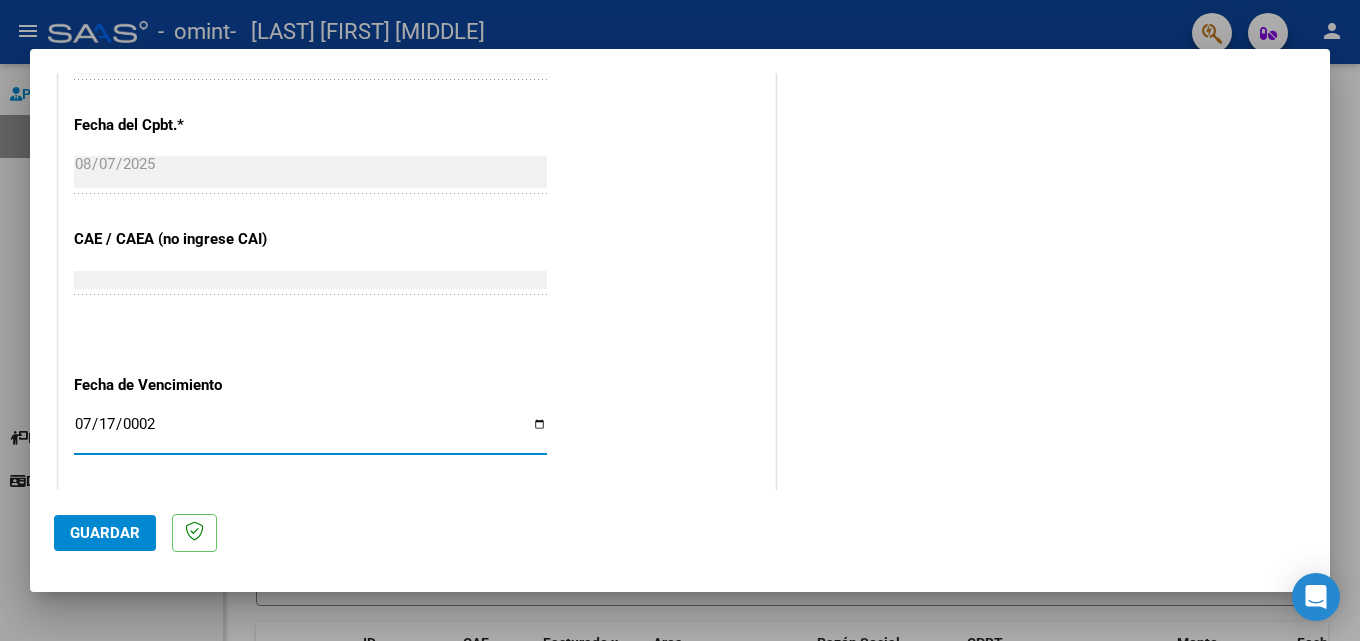 type on "0020-07-17" 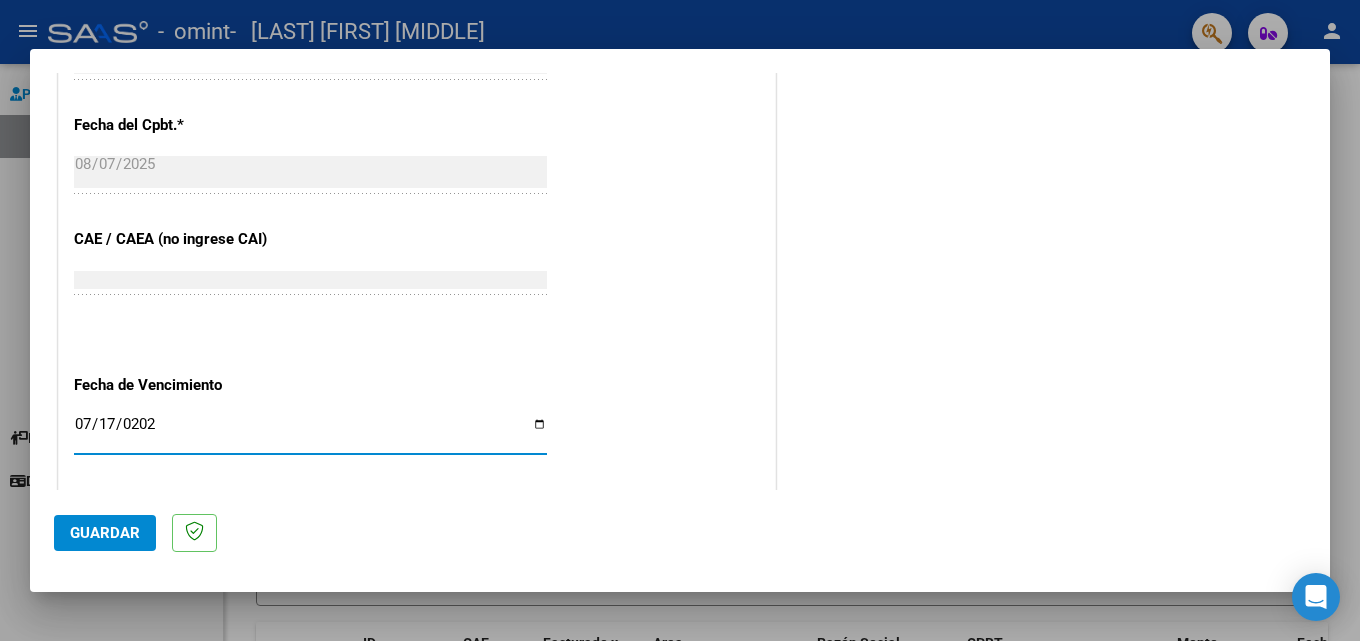 type on "2025-07-17" 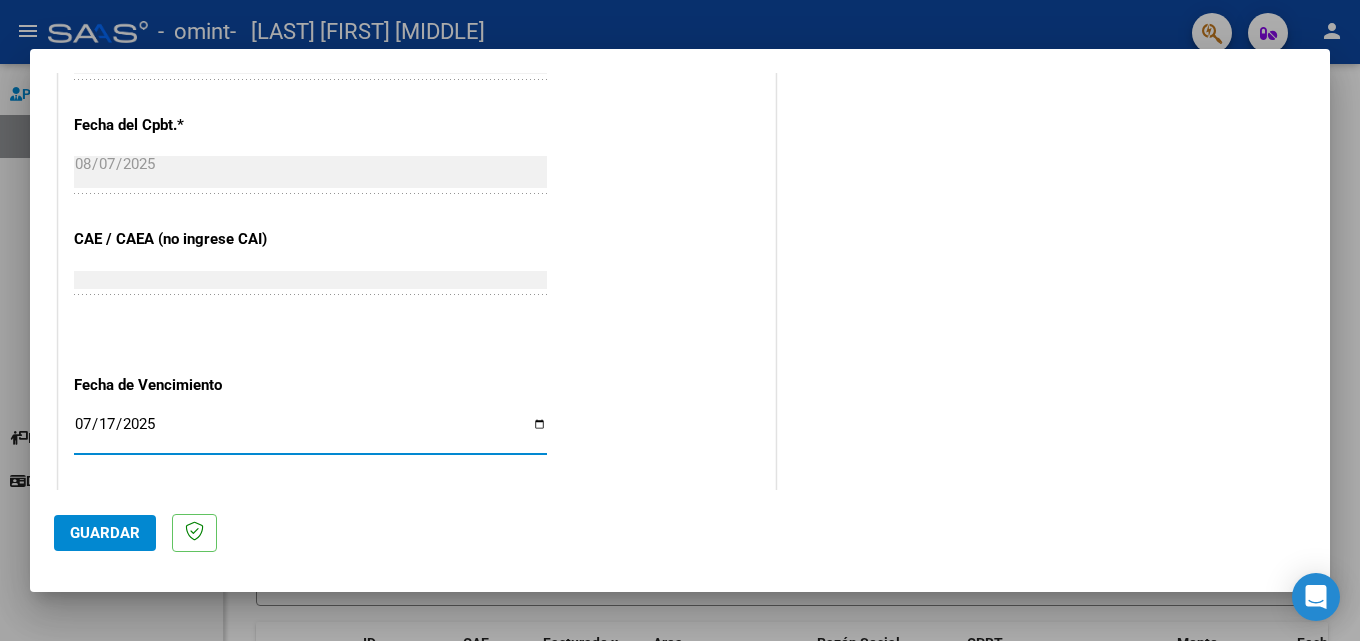 click on "2025-07-17" at bounding box center (310, 432) 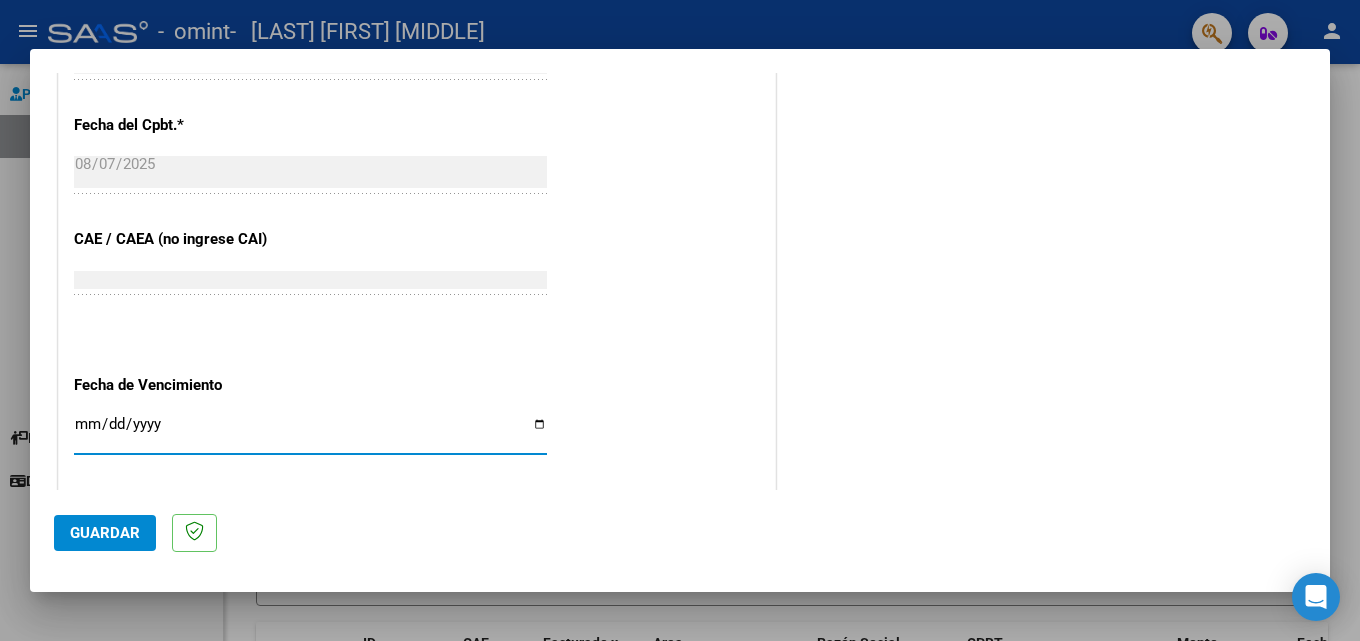 type on "2025-08-17" 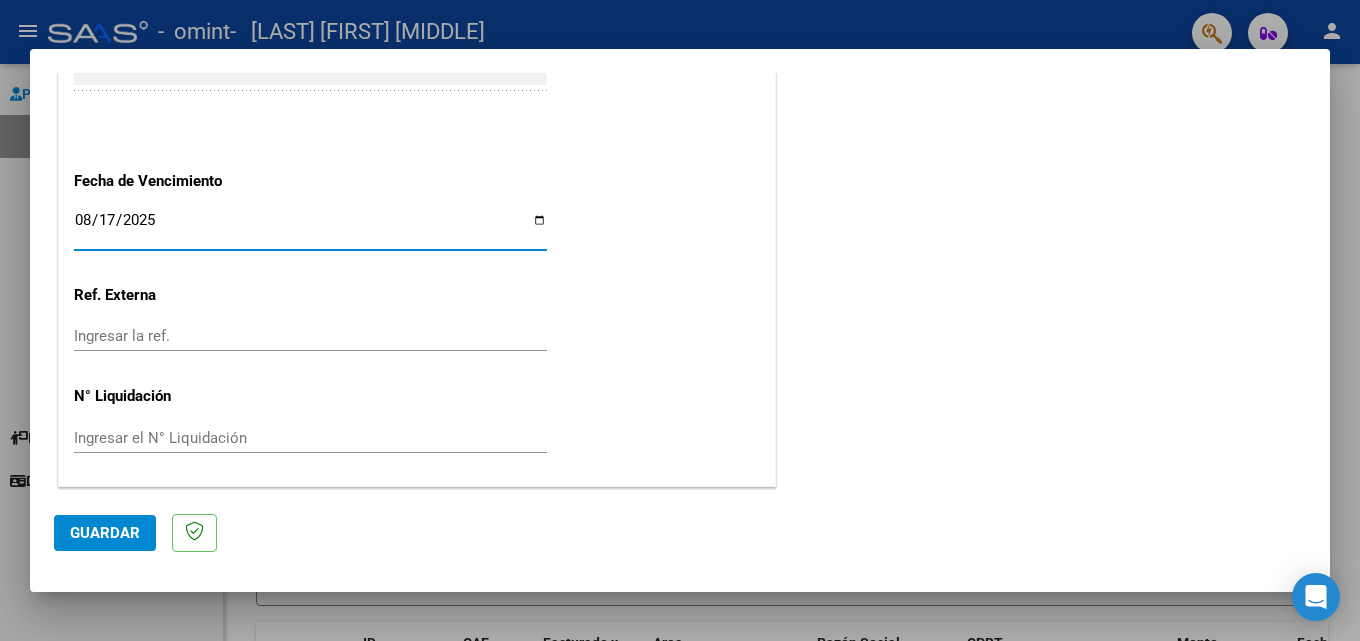 scroll, scrollTop: 1305, scrollLeft: 0, axis: vertical 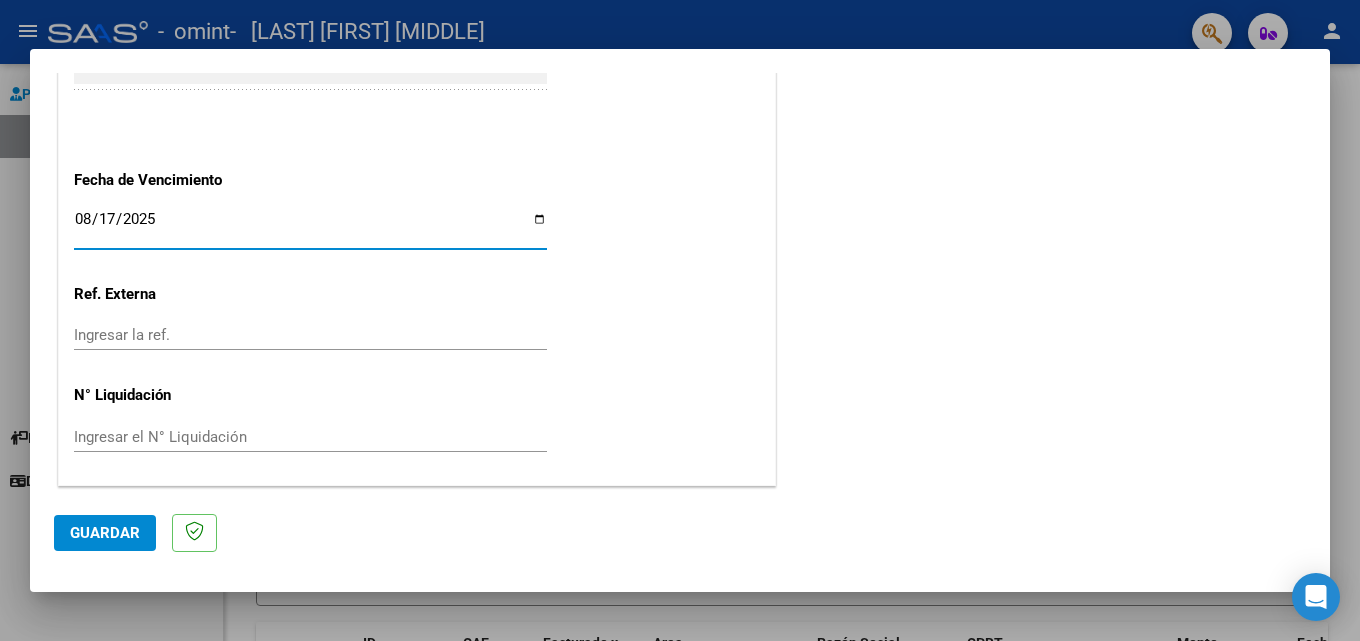 click on "Guardar" 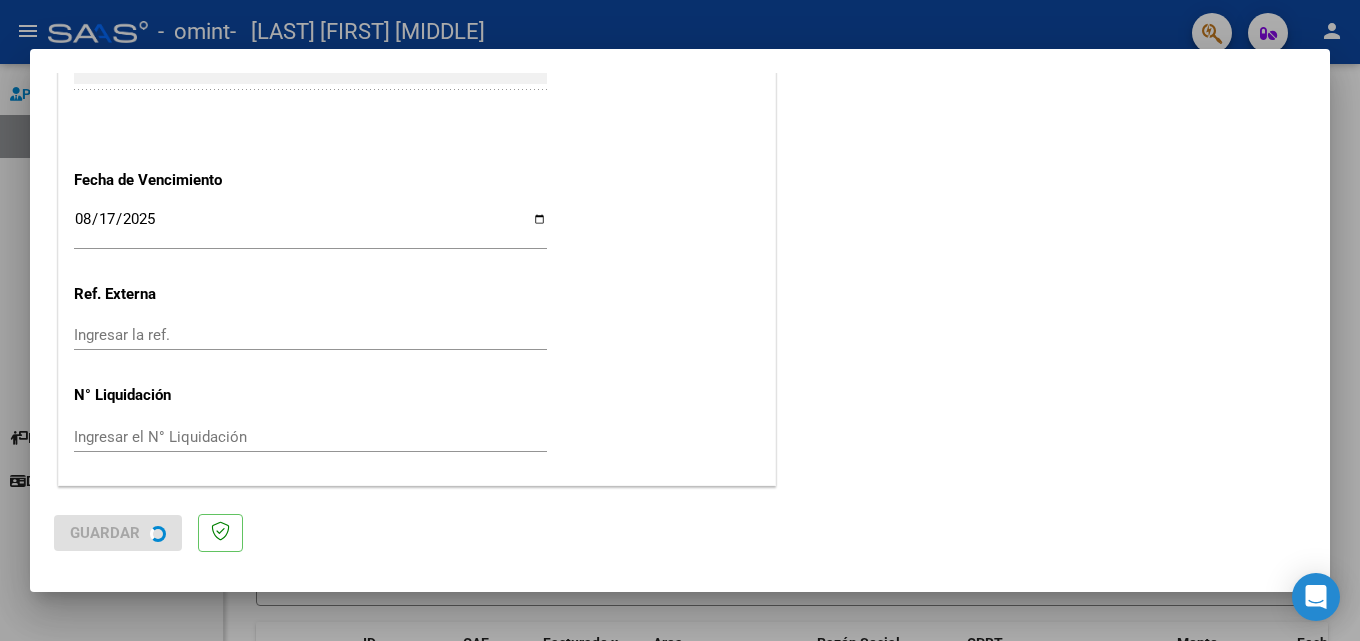 scroll, scrollTop: 0, scrollLeft: 0, axis: both 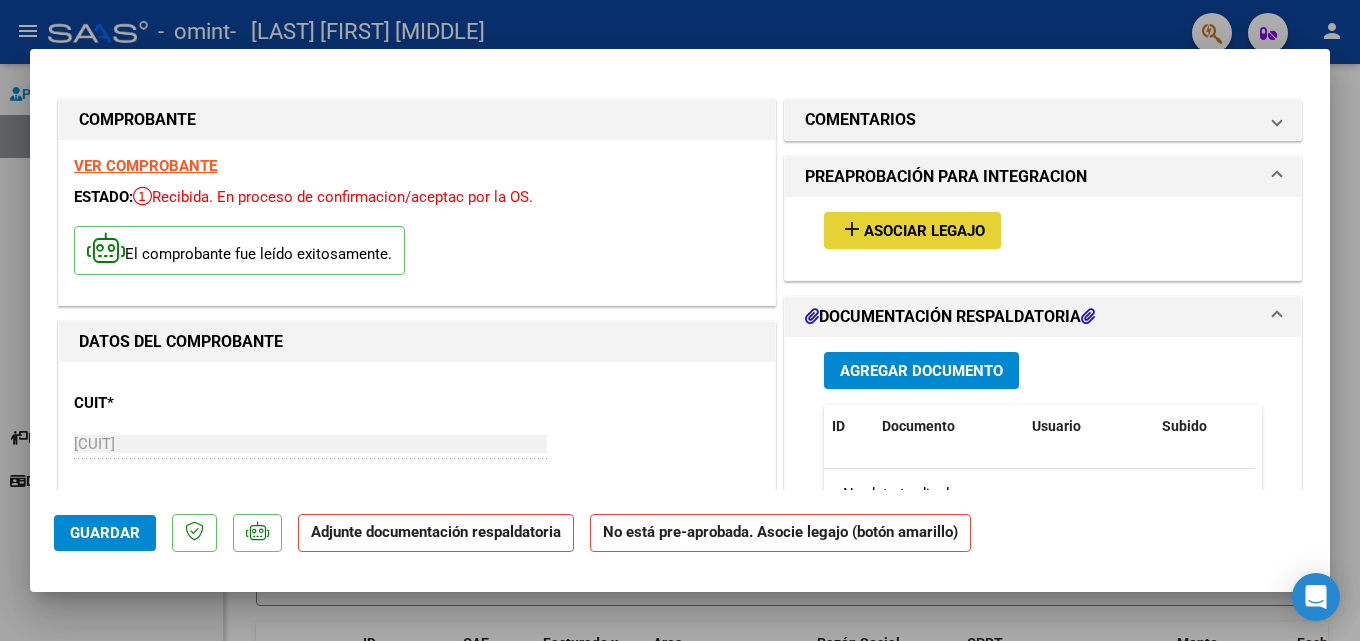 click on "Asociar Legajo" at bounding box center [924, 231] 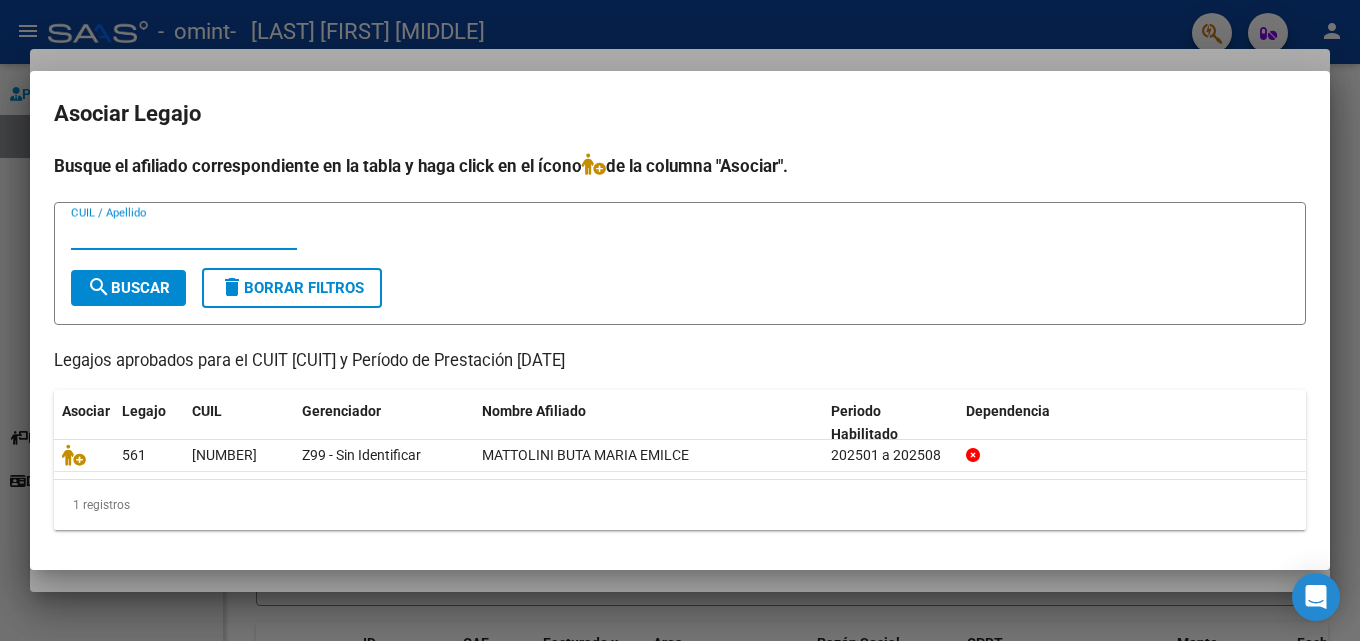 click on "CUIL / Apellido" at bounding box center [184, 234] 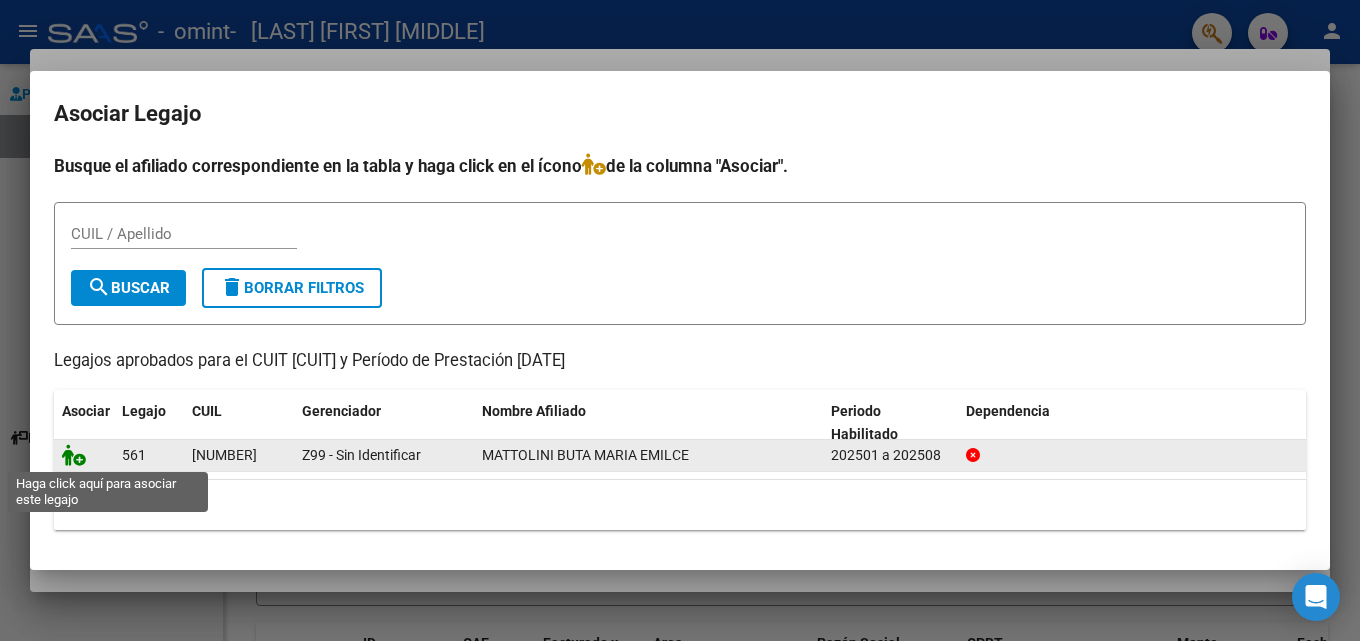 click 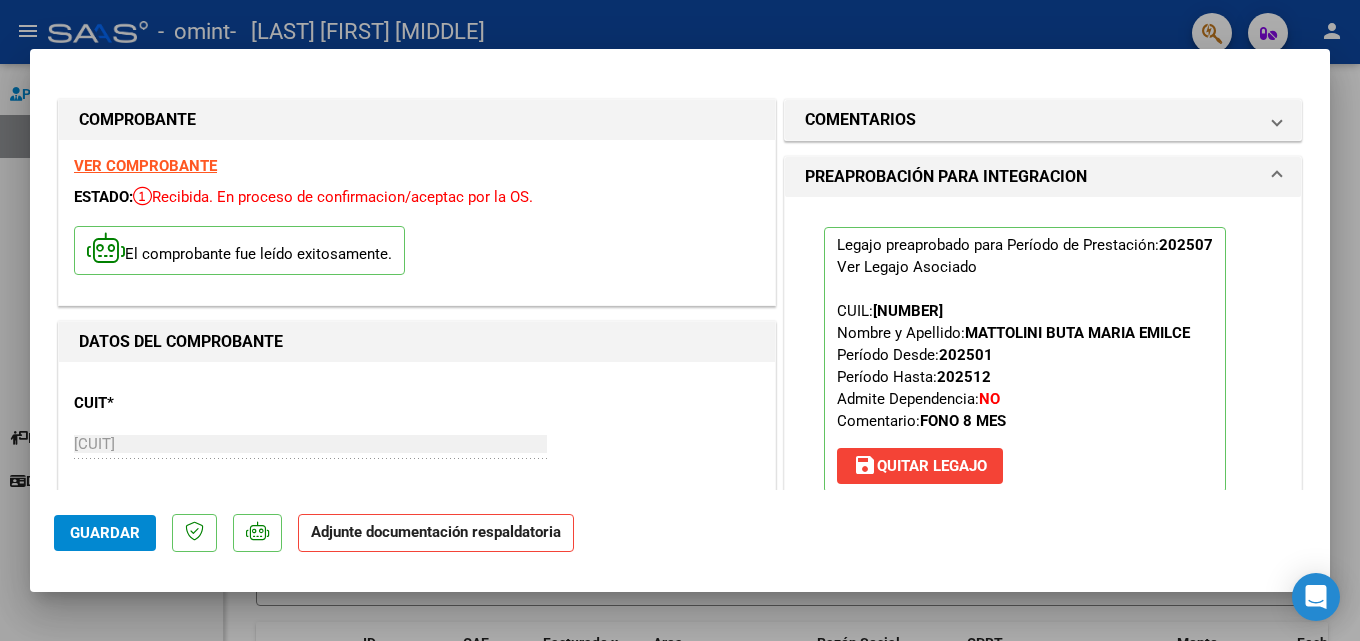 click on "Adjunte documentación respaldatoria" 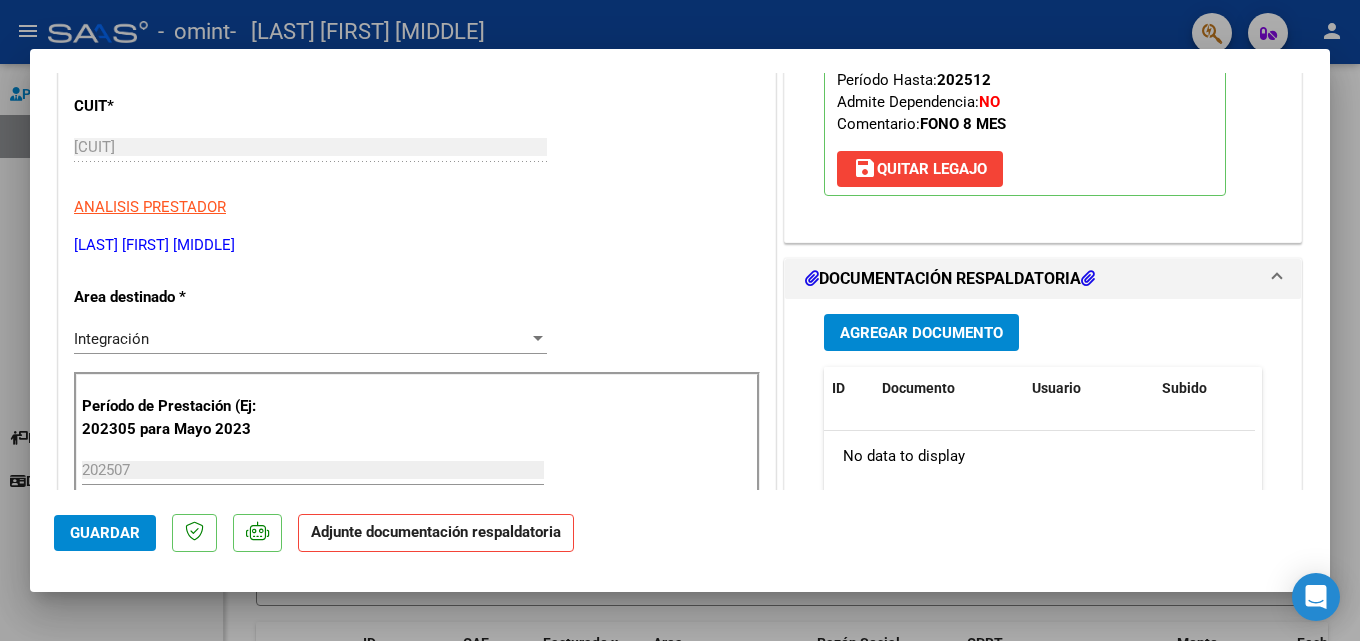 scroll, scrollTop: 300, scrollLeft: 0, axis: vertical 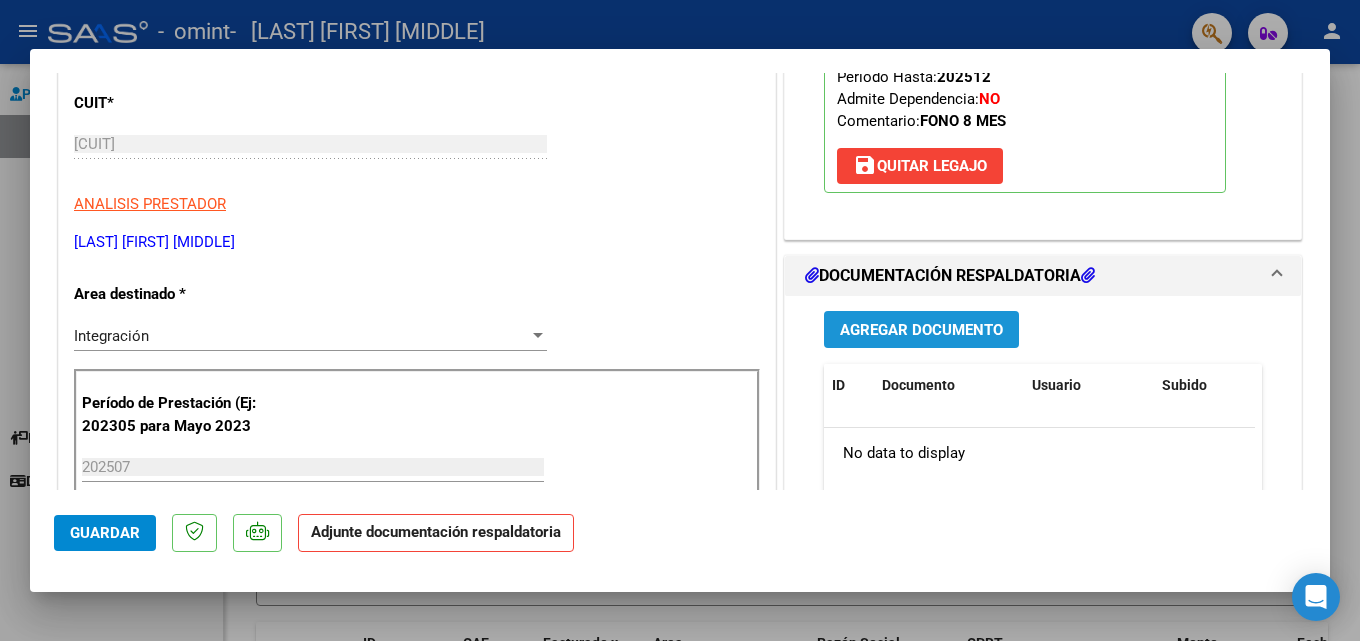 click on "Agregar Documento" at bounding box center (921, 330) 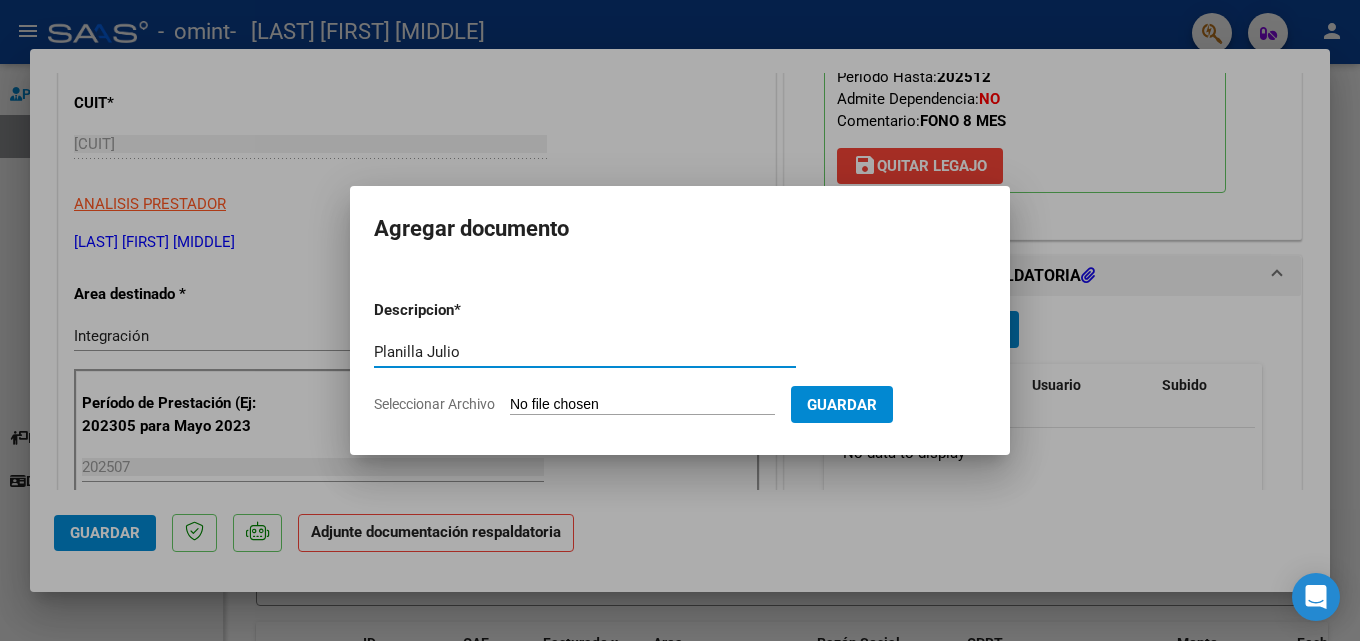 type on "Planilla Julio" 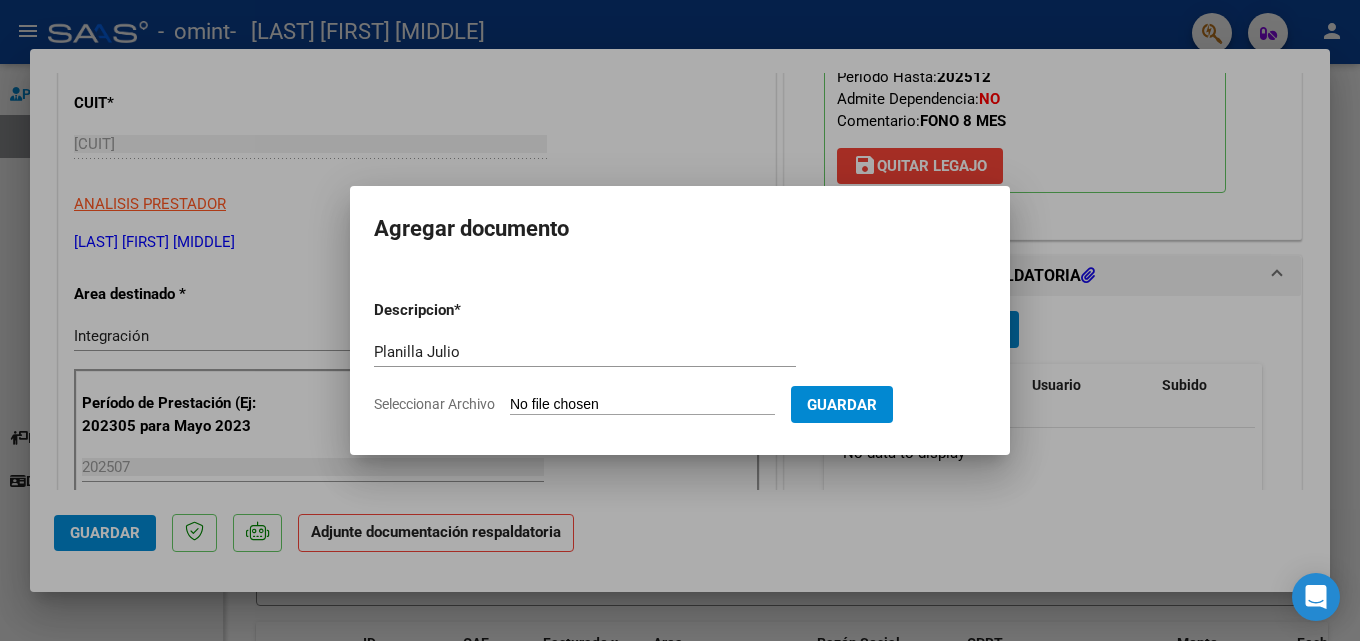 click on "Seleccionar Archivo" at bounding box center [642, 405] 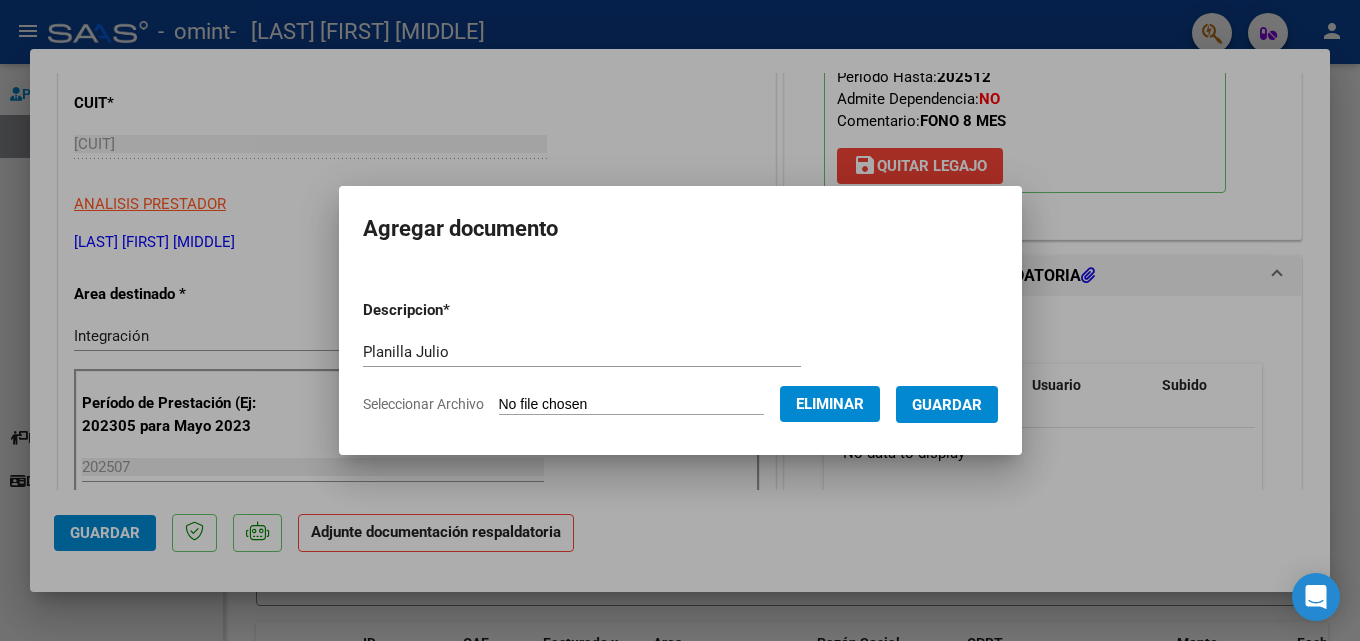 click on "Guardar" at bounding box center [947, 405] 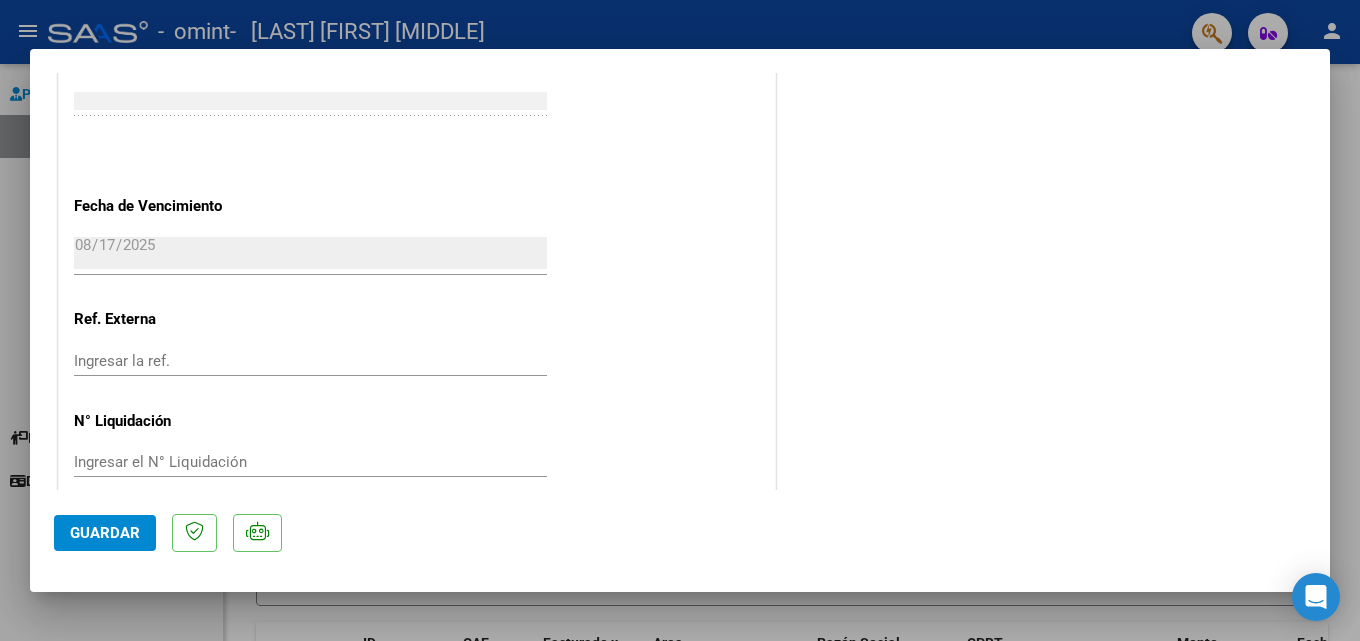 scroll, scrollTop: 1373, scrollLeft: 0, axis: vertical 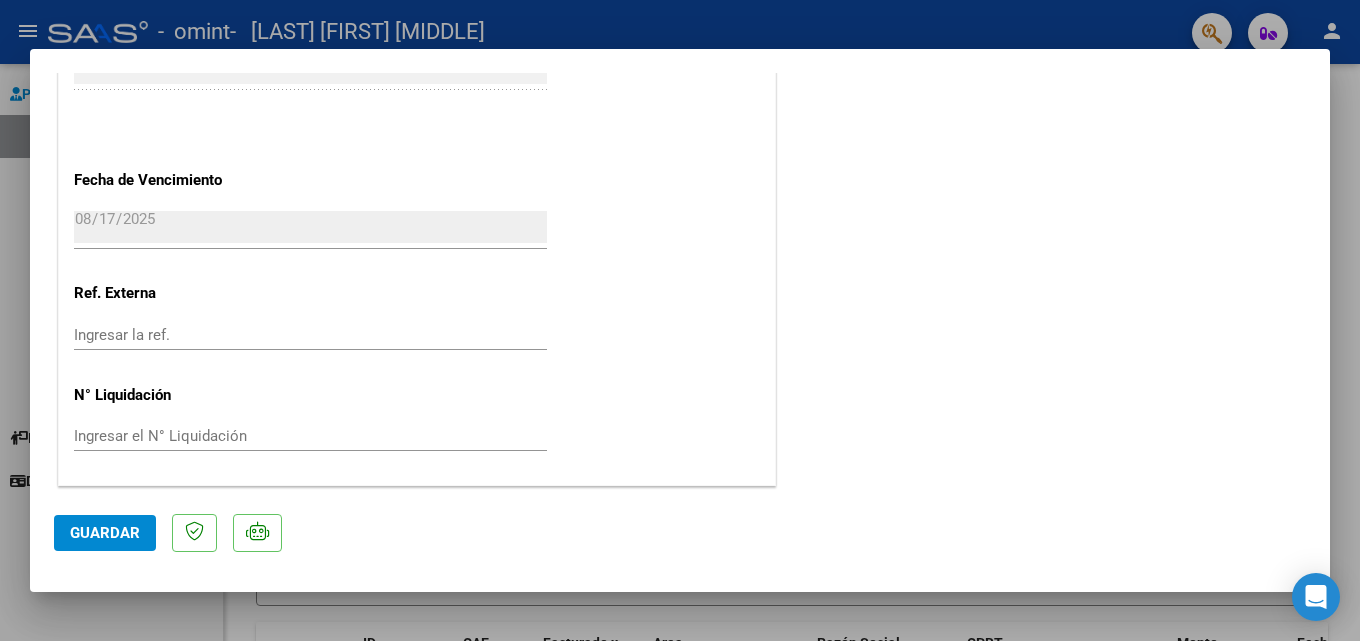 click on "Guardar" 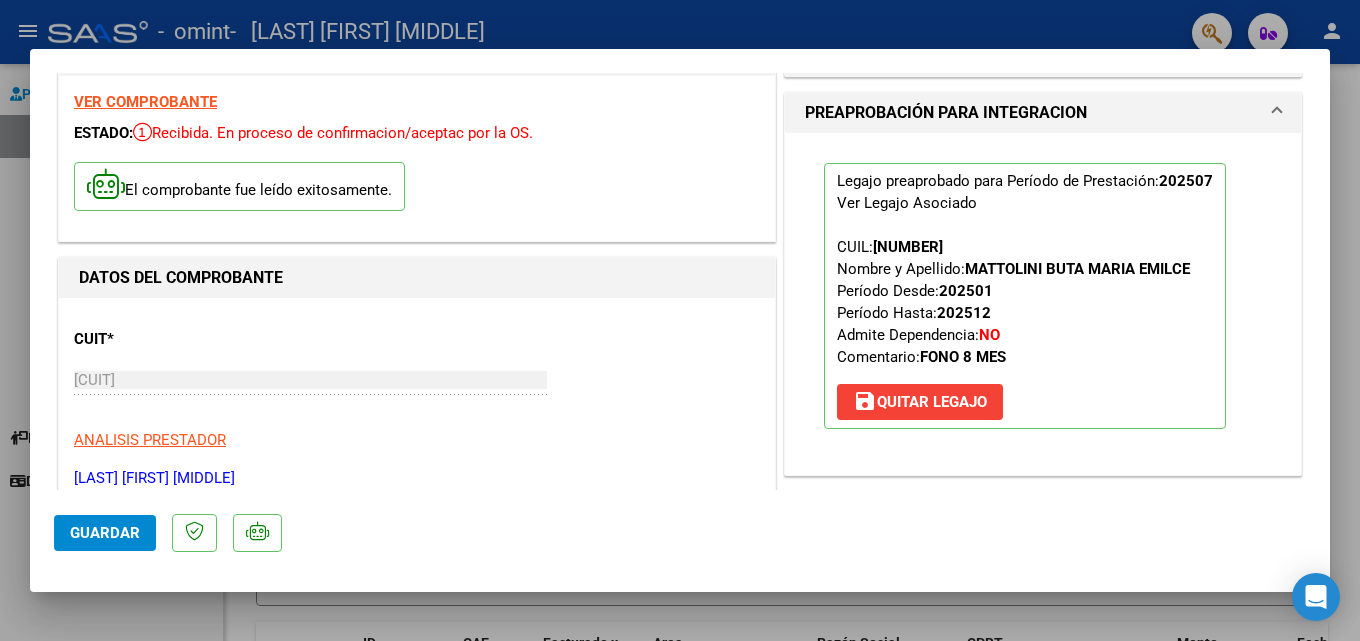 scroll, scrollTop: 0, scrollLeft: 0, axis: both 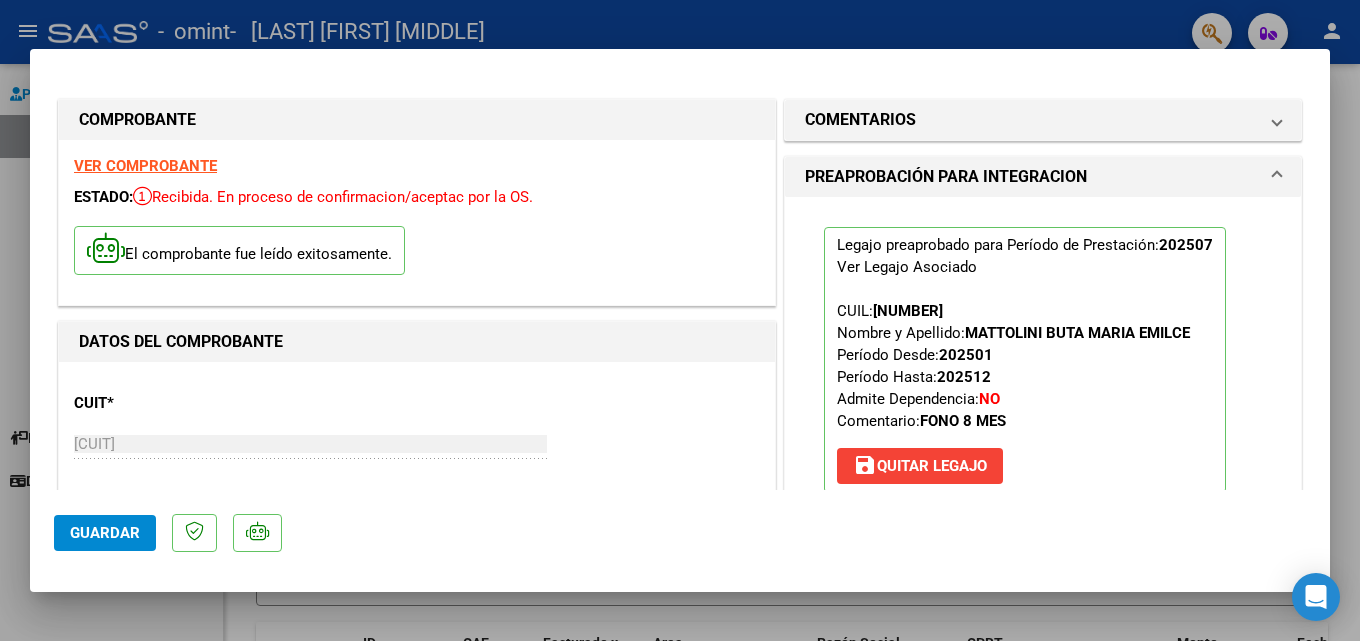 click at bounding box center [680, 320] 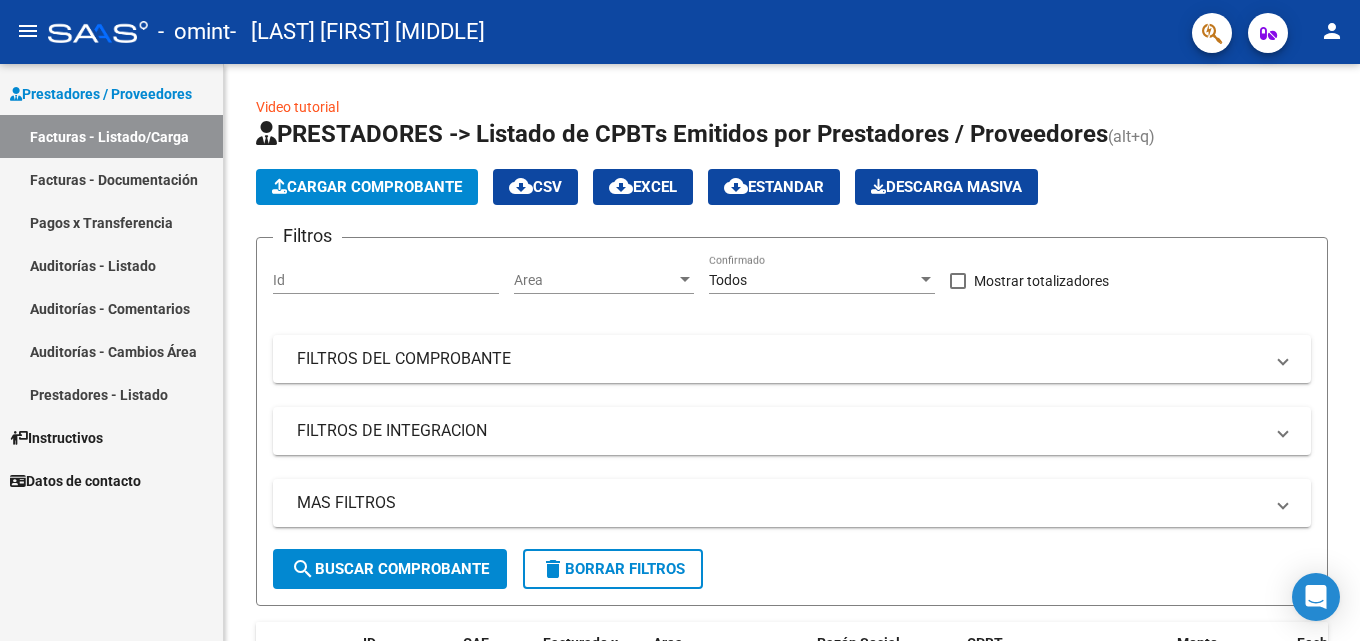 click on "Pagos x Transferencia" at bounding box center [111, 222] 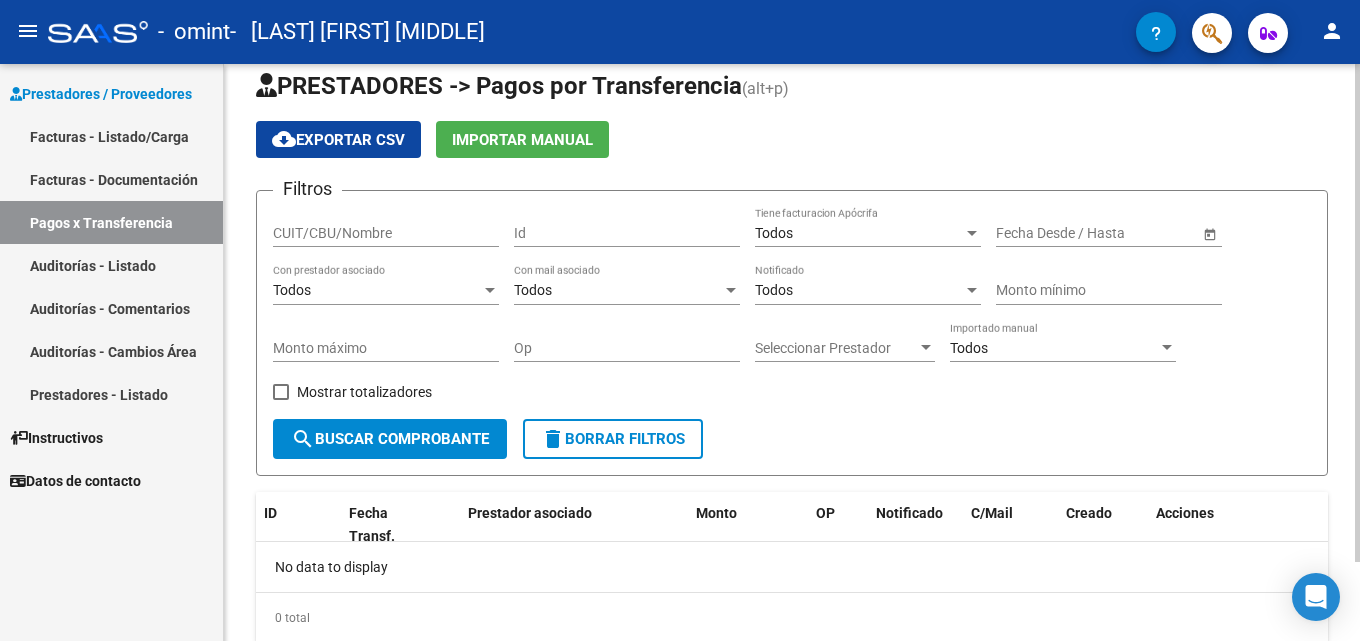 scroll, scrollTop: 0, scrollLeft: 0, axis: both 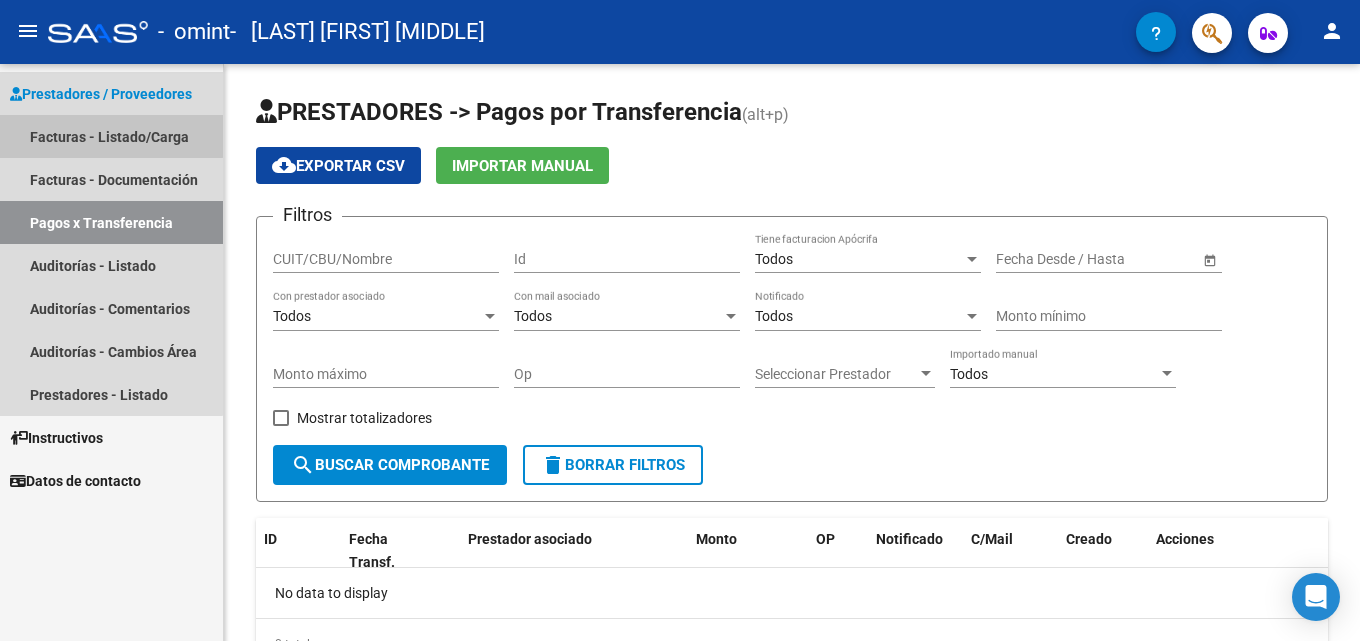 click on "Facturas - Listado/Carga" at bounding box center (111, 136) 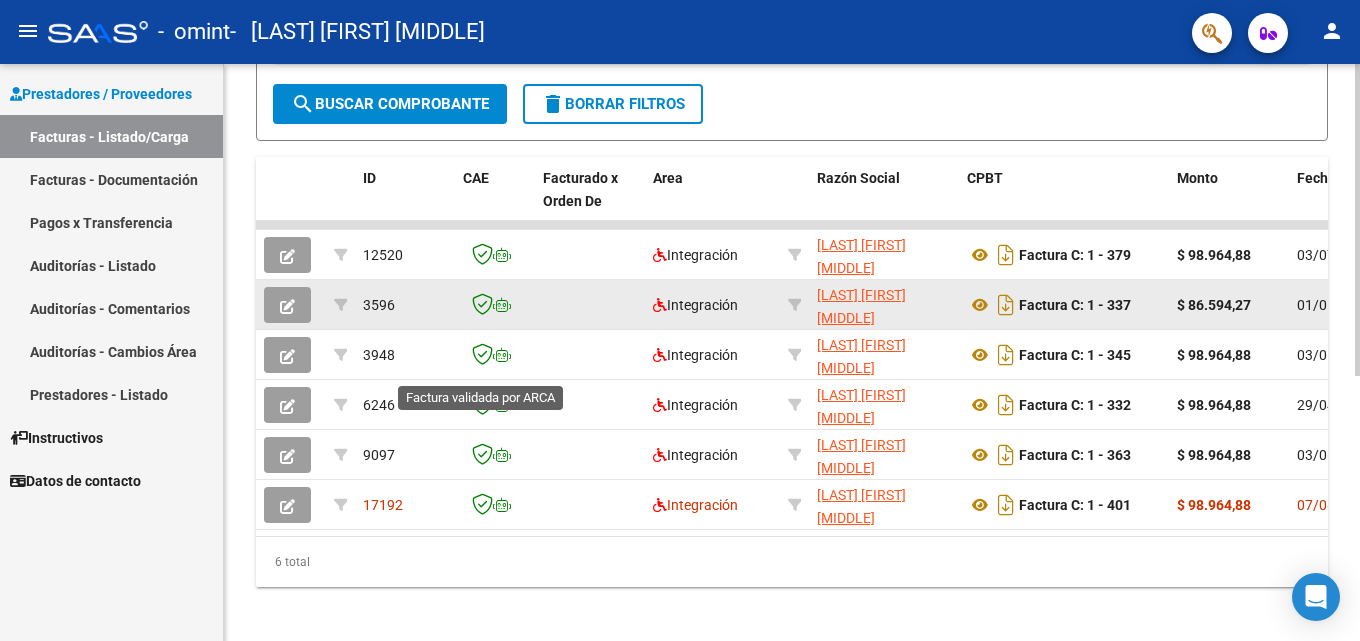 scroll, scrollTop: 491, scrollLeft: 0, axis: vertical 